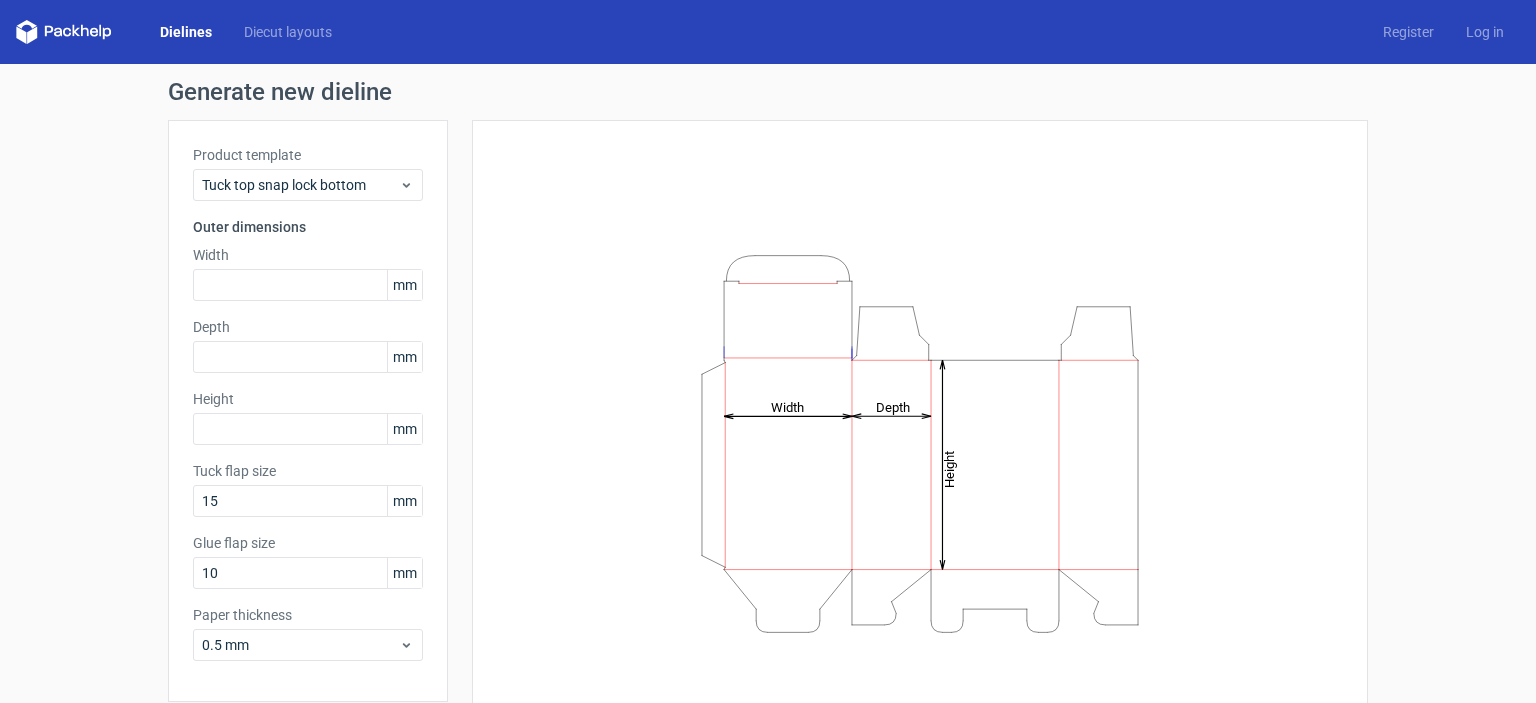 scroll, scrollTop: 0, scrollLeft: 0, axis: both 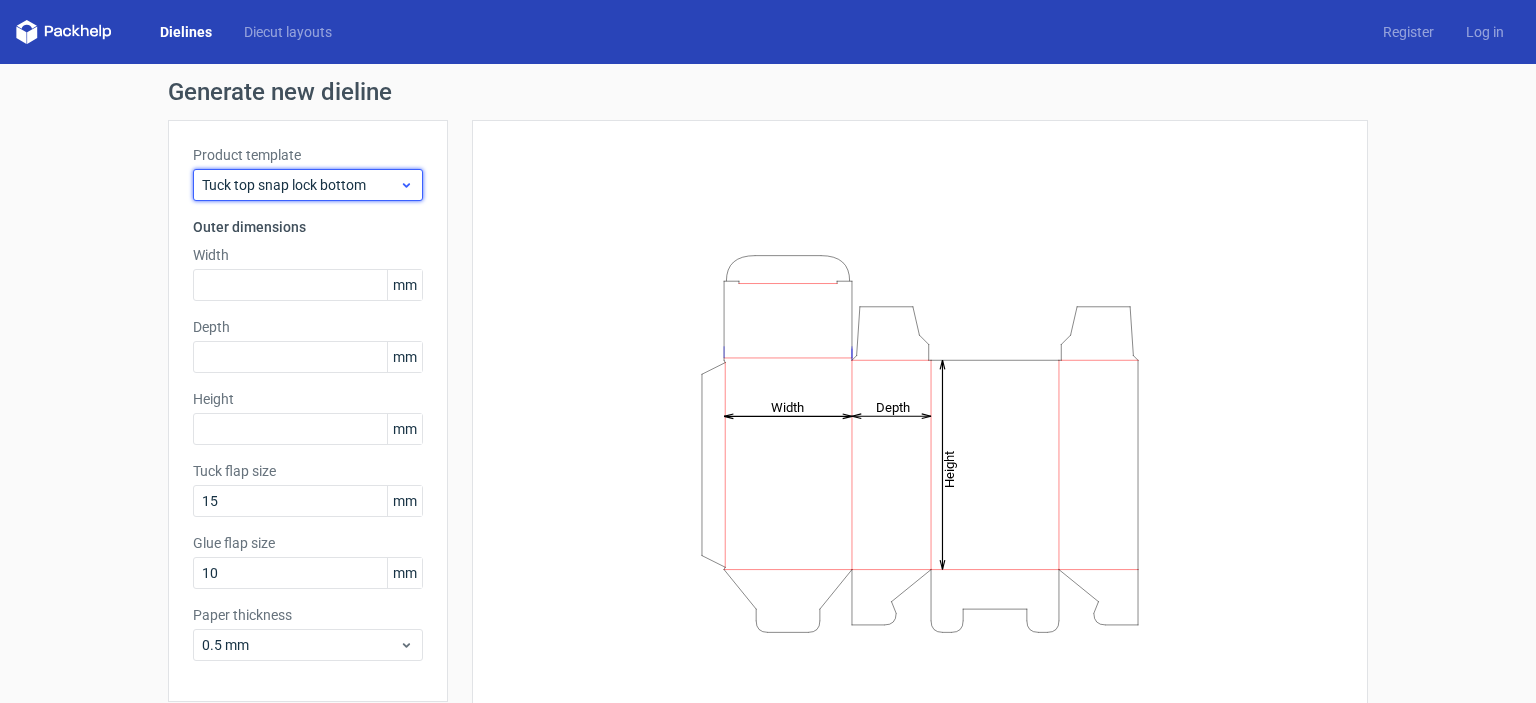click on "Tuck top snap lock bottom" at bounding box center (300, 185) 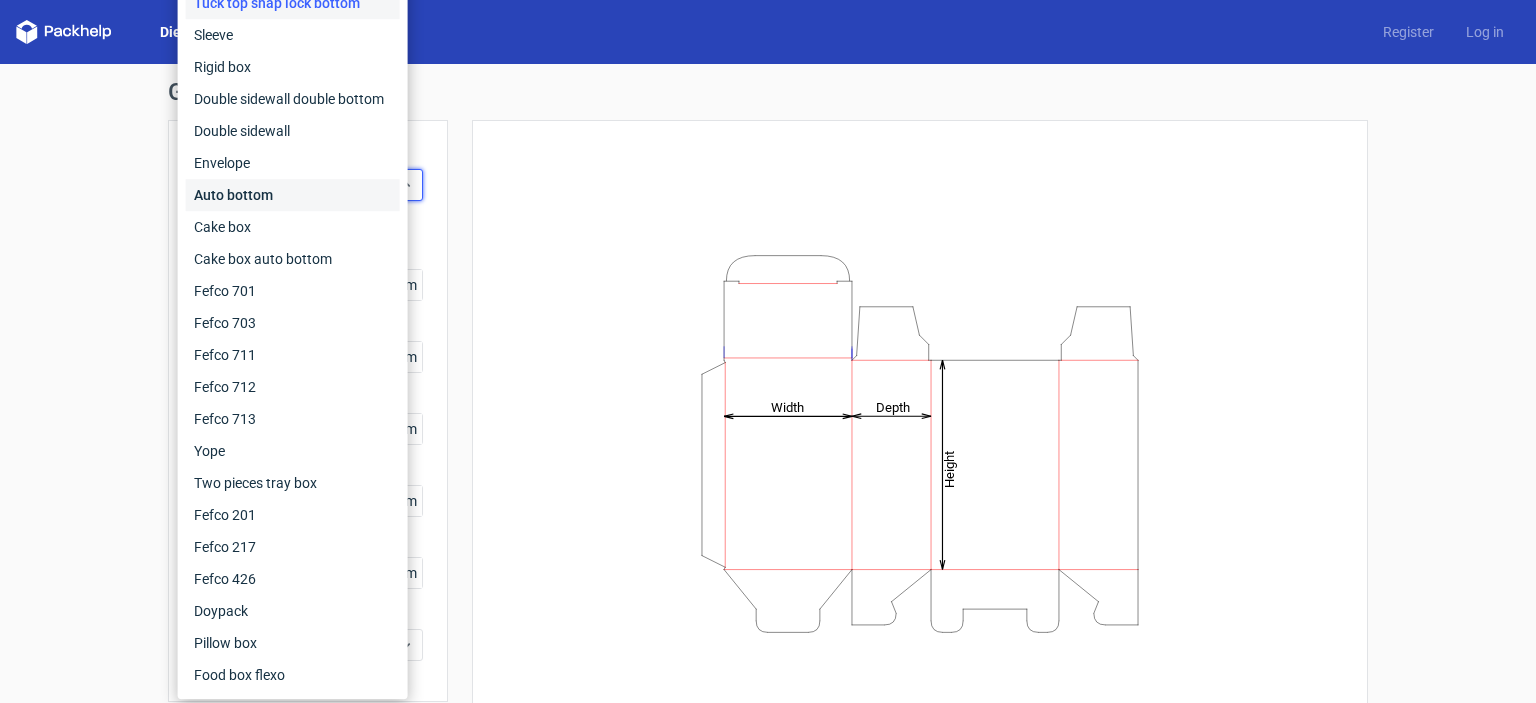 click on "Auto bottom" at bounding box center (293, 195) 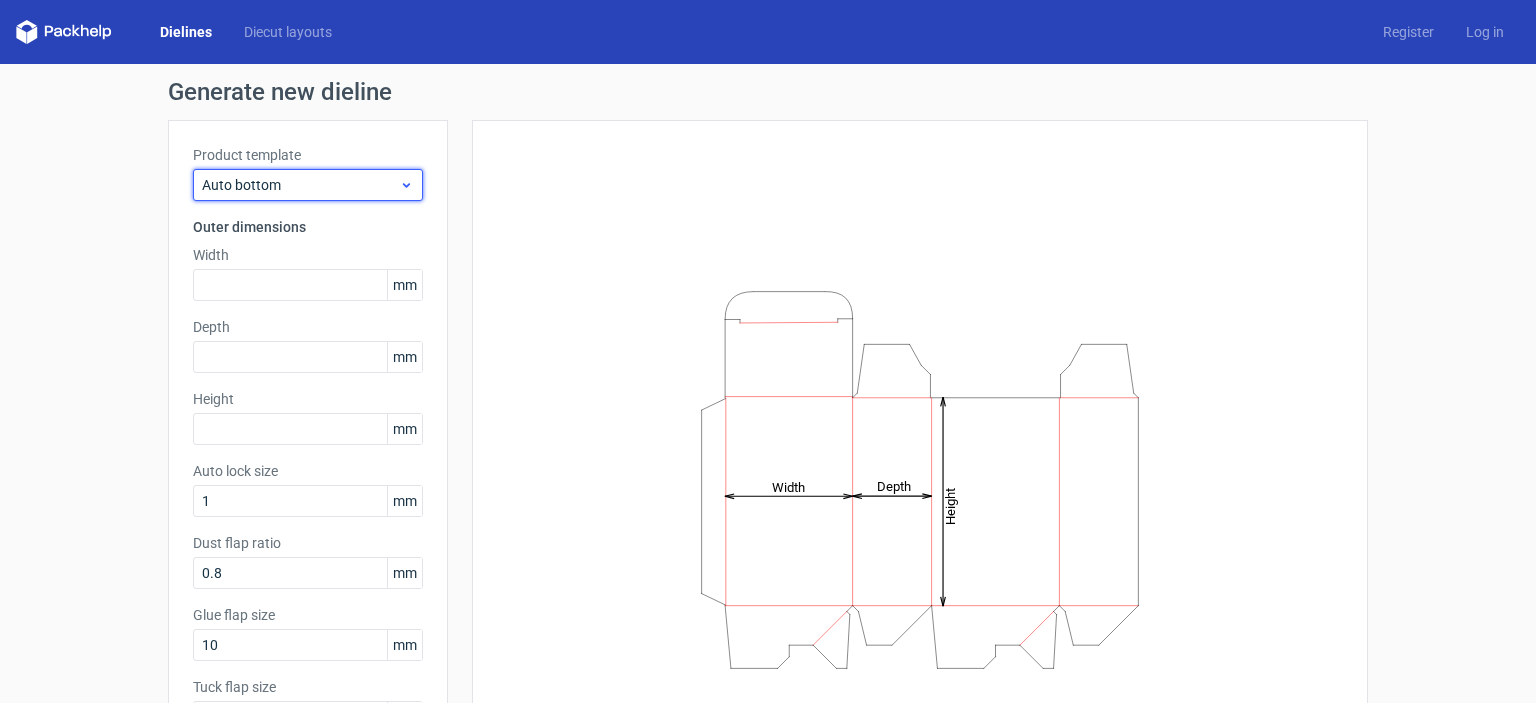 click on "Auto bottom" at bounding box center (300, 185) 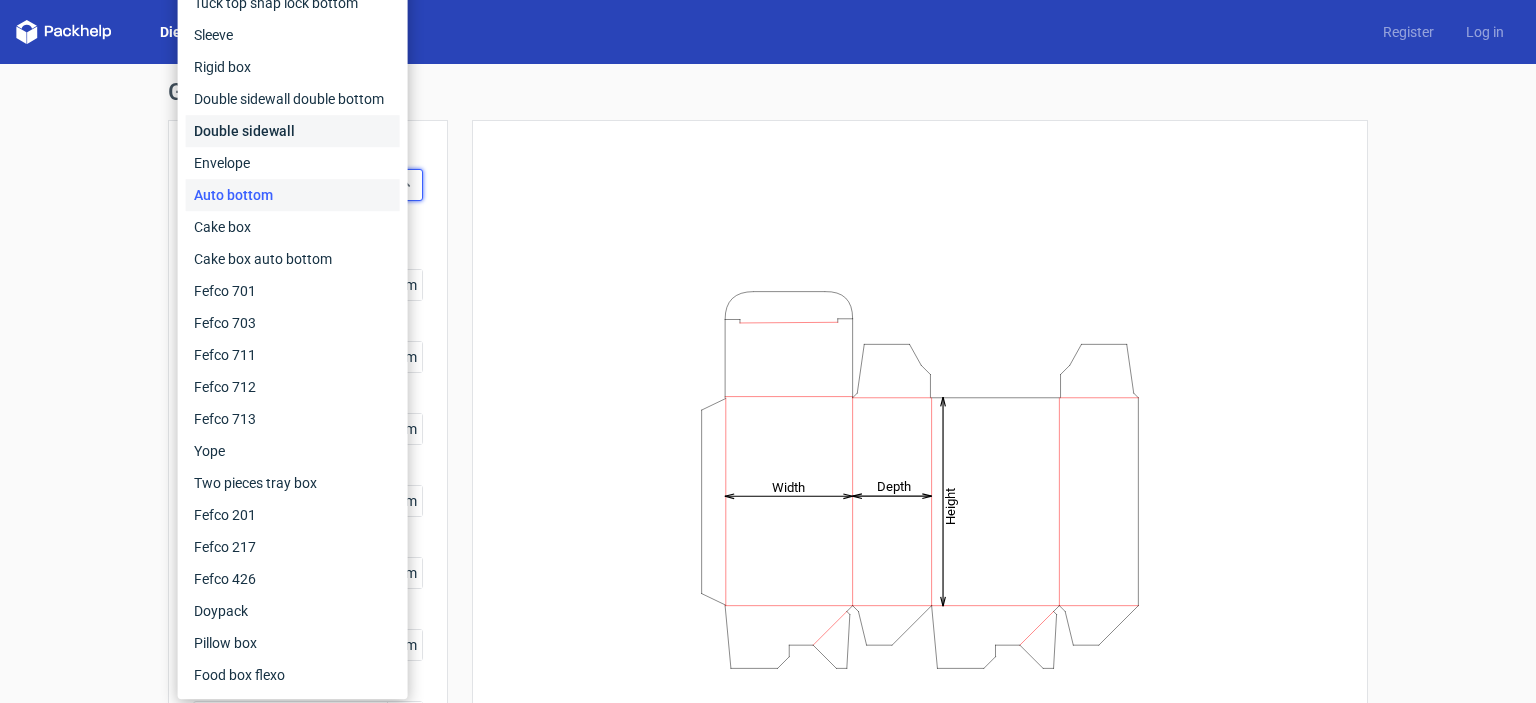 click on "Double sidewall" at bounding box center (293, 131) 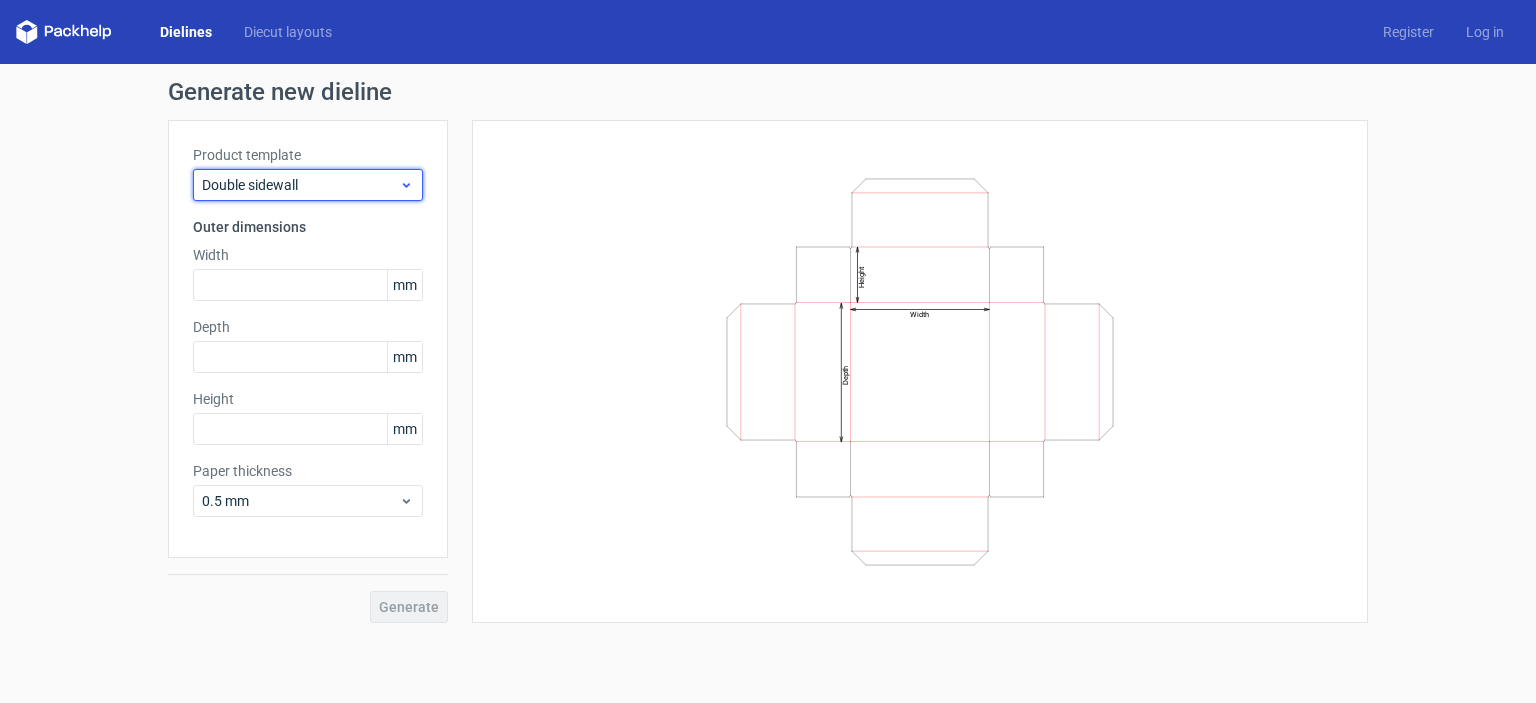 click on "Double sidewall" at bounding box center [308, 185] 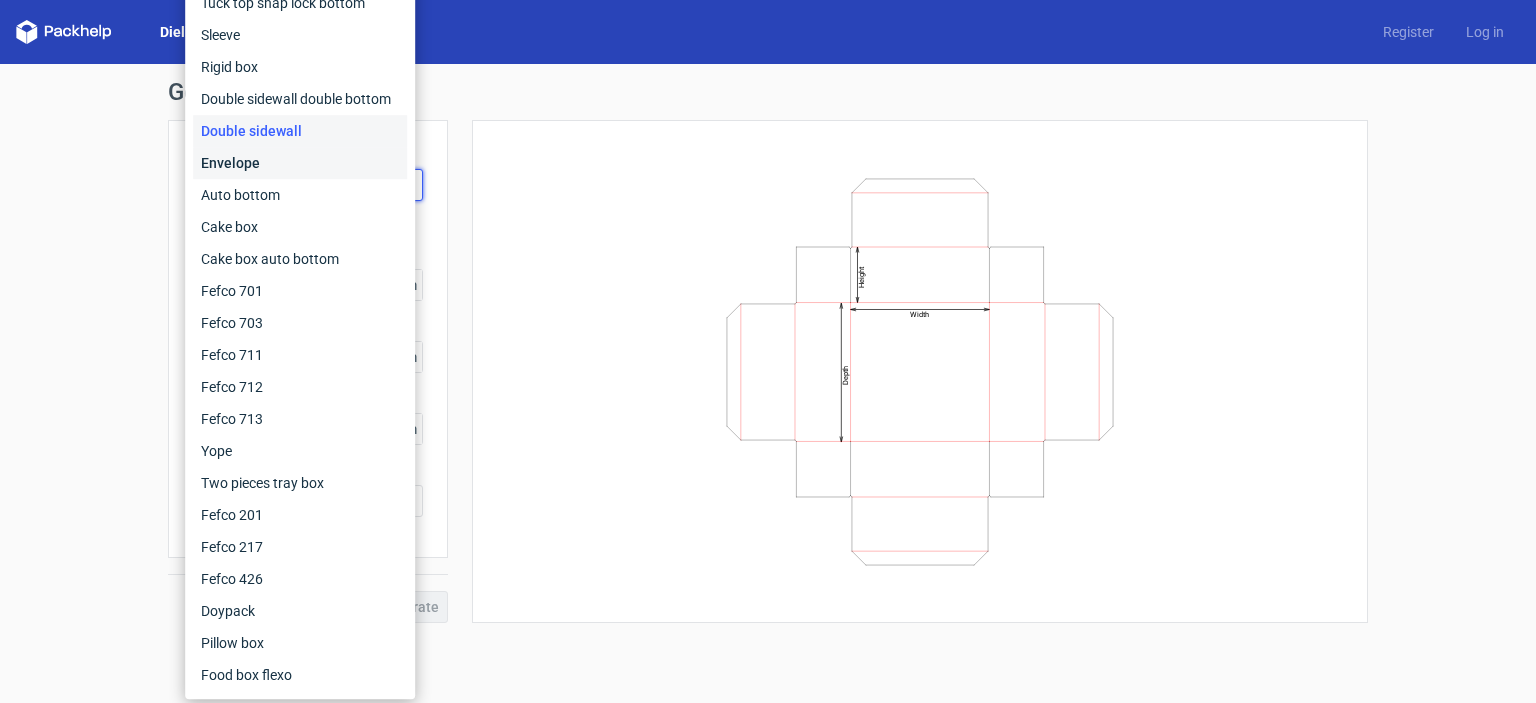 click on "Envelope" at bounding box center [300, 163] 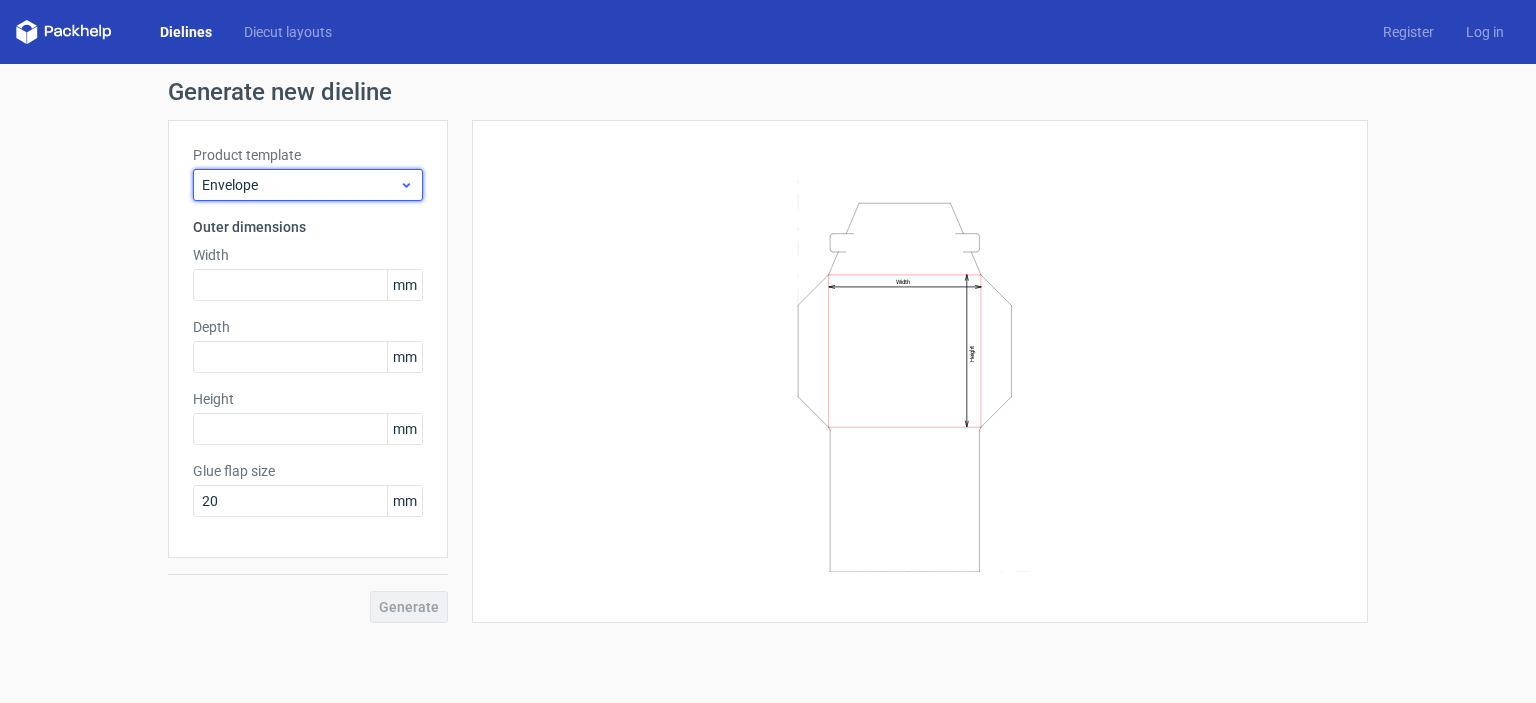click on "Envelope" at bounding box center (308, 185) 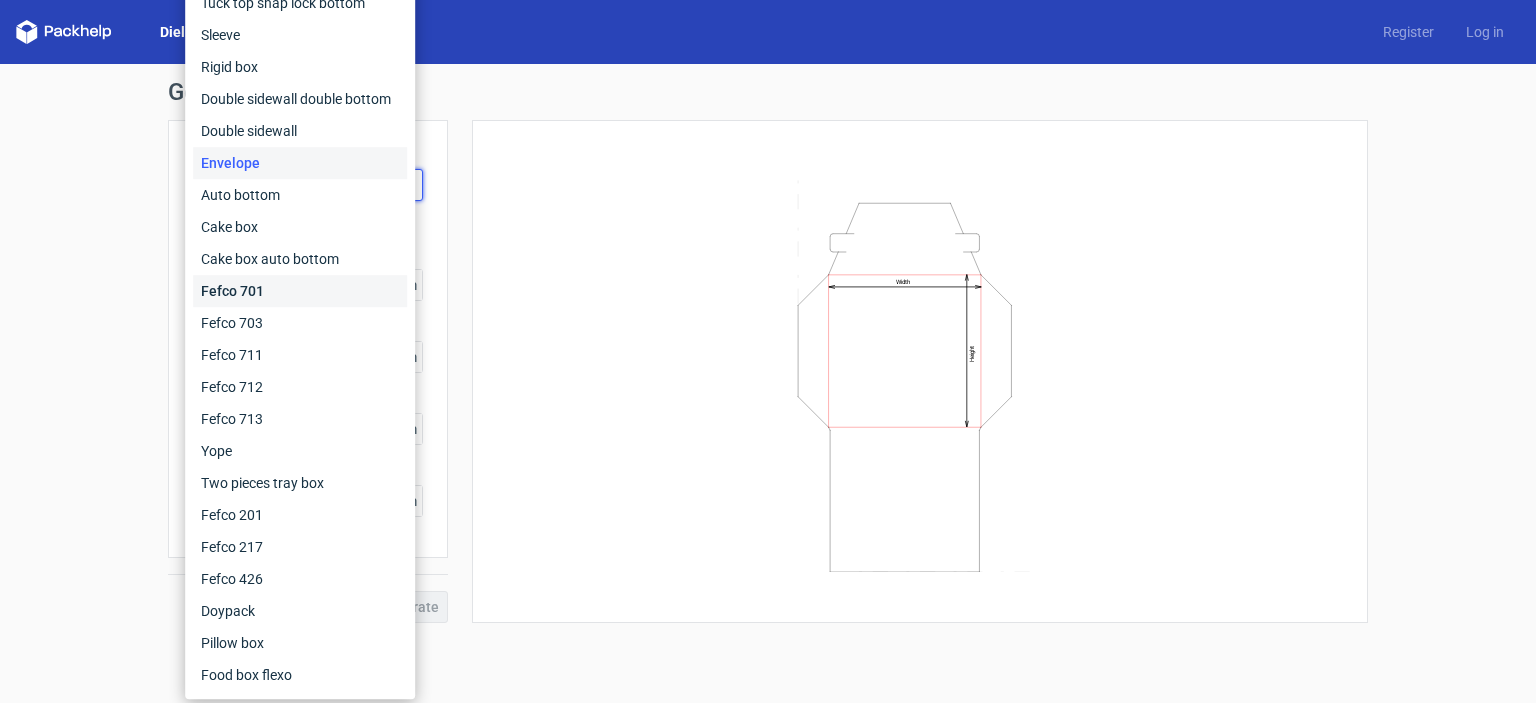 click on "Fefco 701" at bounding box center (300, 291) 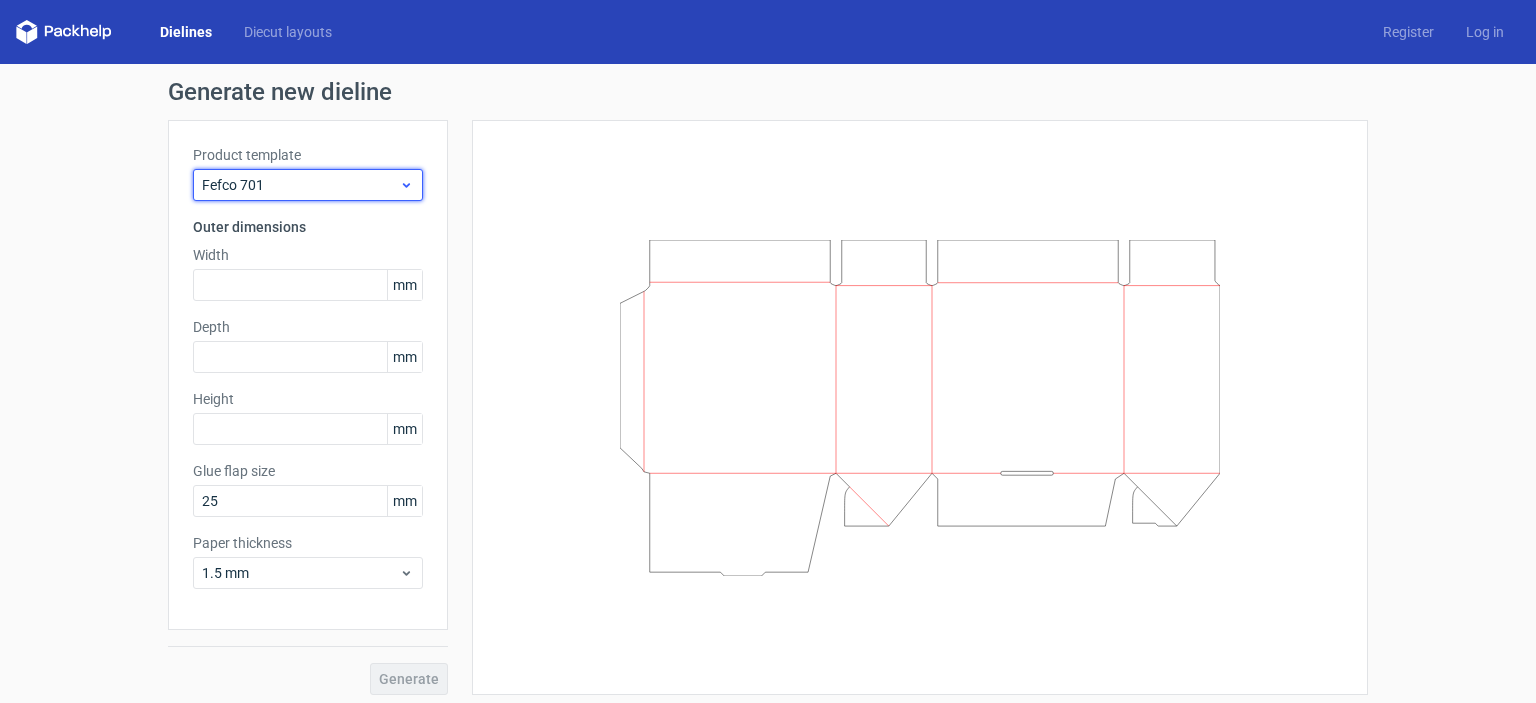 click on "Fefco 701" at bounding box center (308, 185) 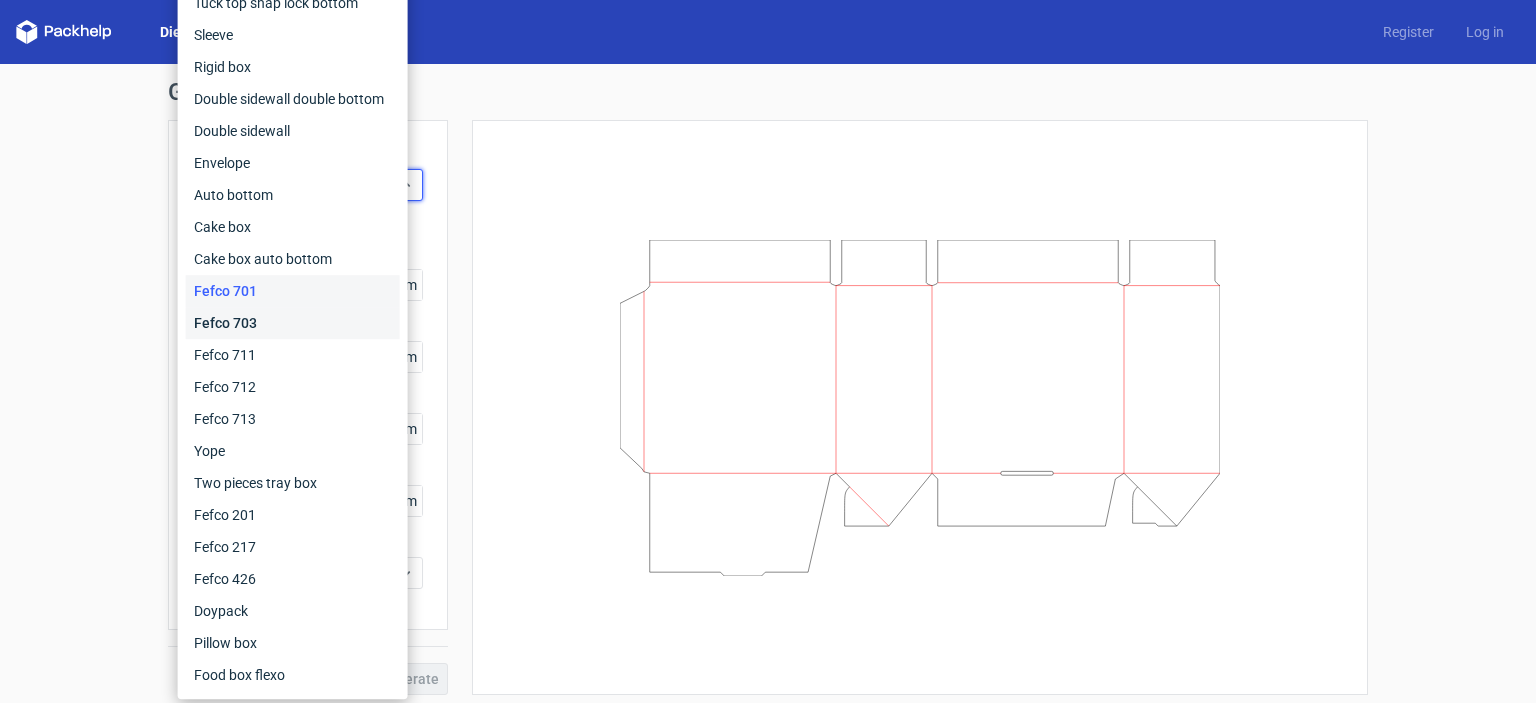 click on "Fefco 703" at bounding box center (293, 323) 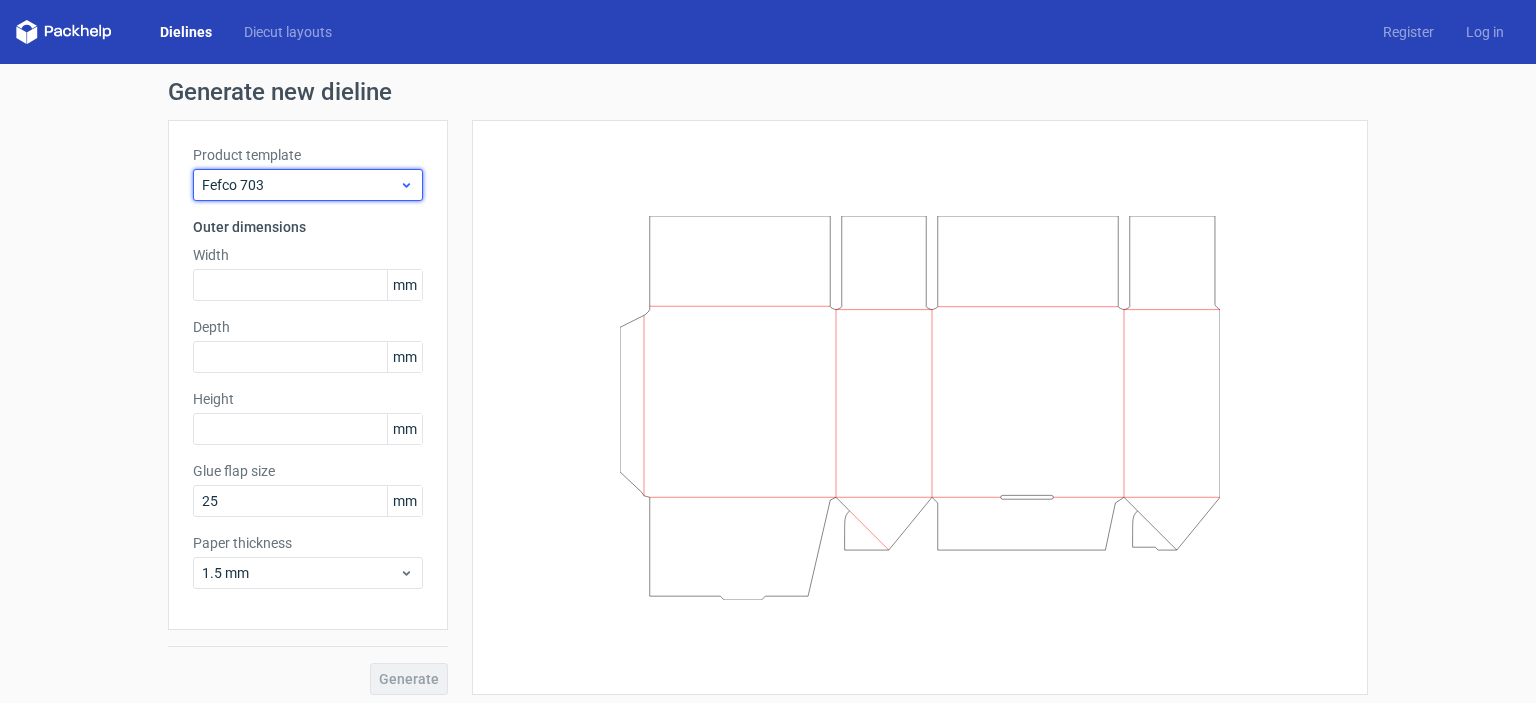click on "Fefco 703" at bounding box center [300, 185] 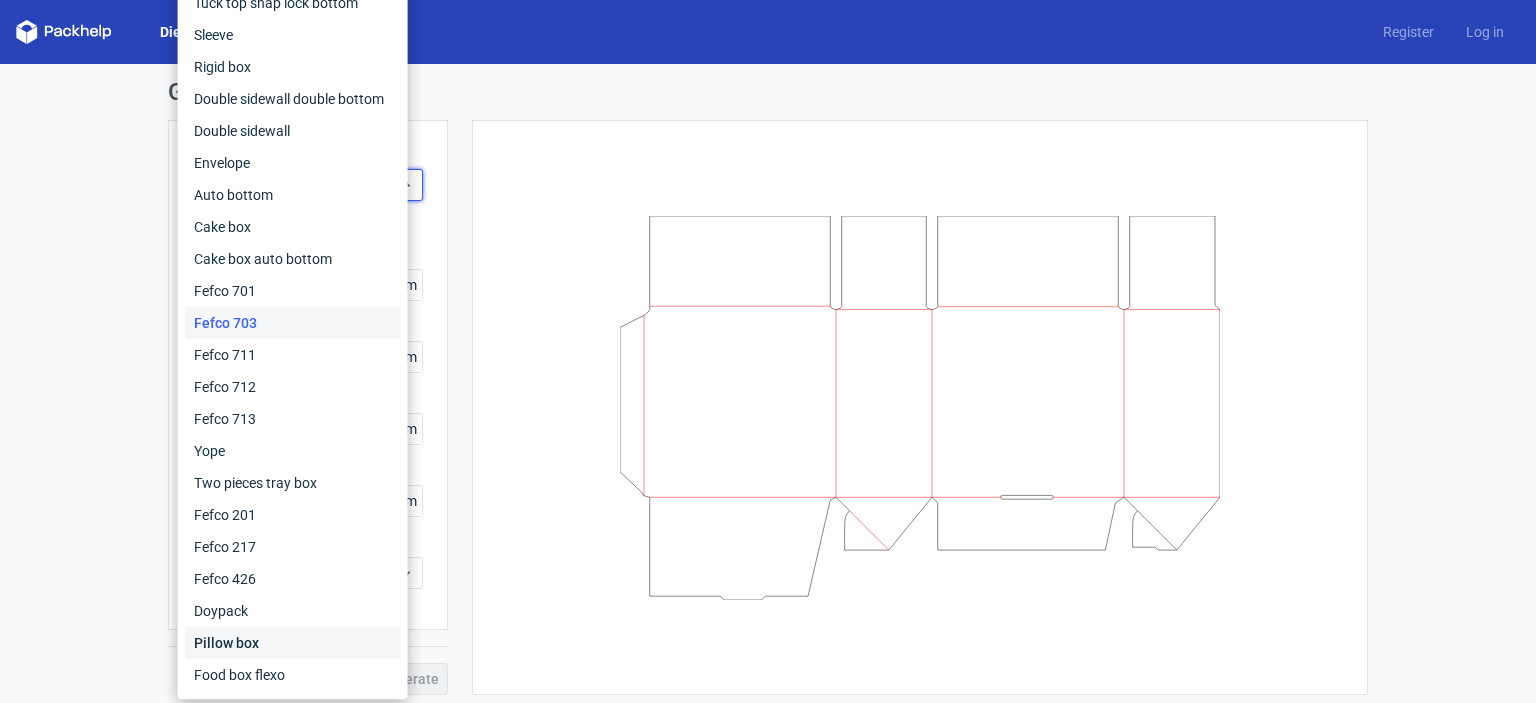 click on "Pillow box" at bounding box center [293, 643] 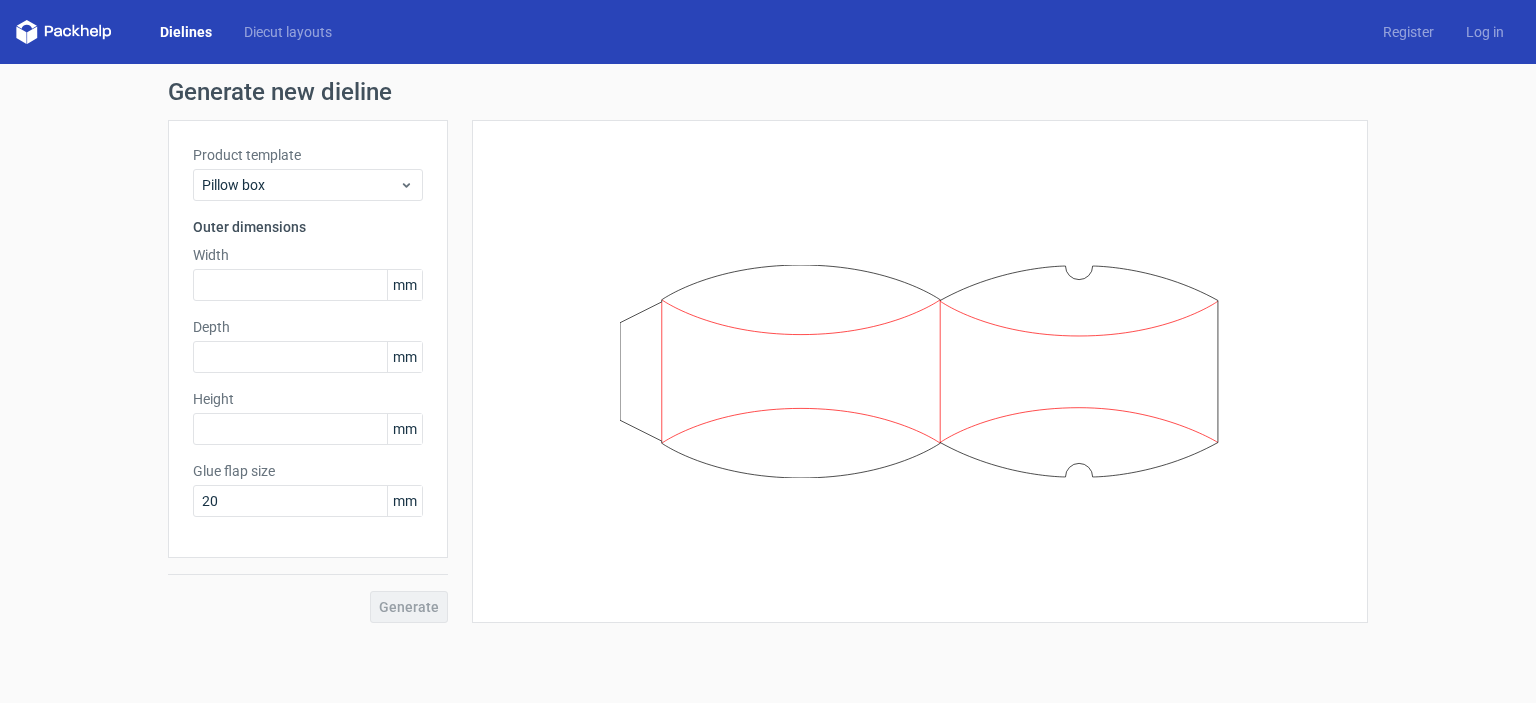 click on "Dielines" at bounding box center (186, 32) 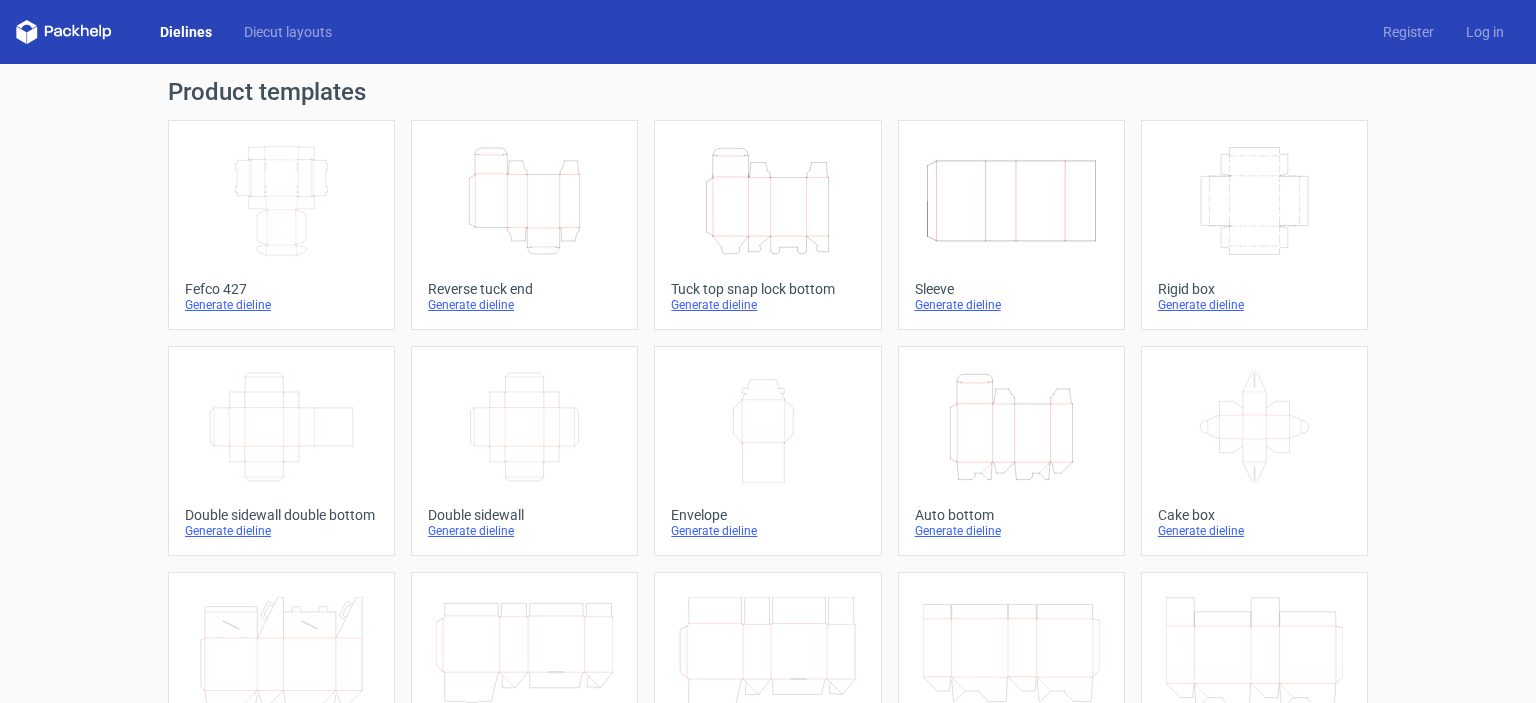 click on "Height   Depth   Width" 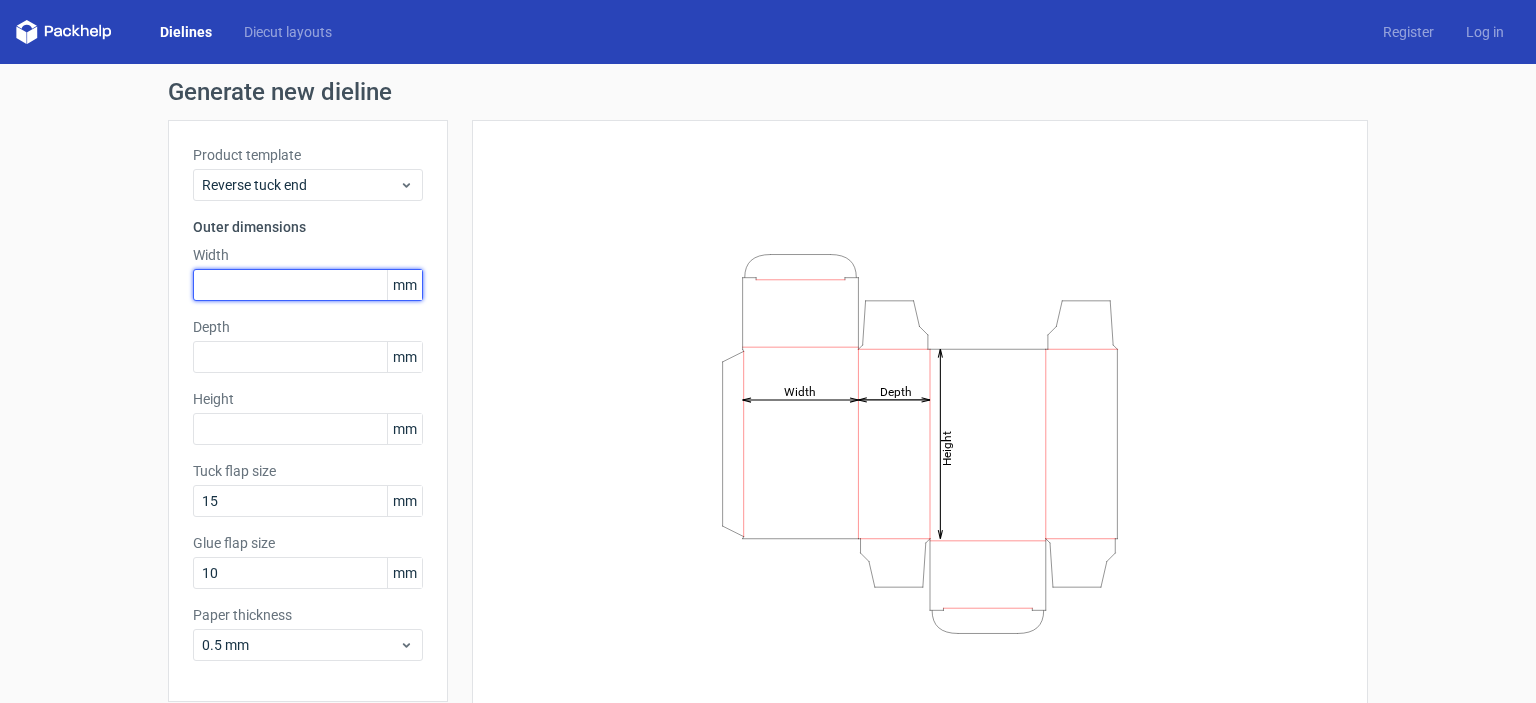 click at bounding box center [308, 285] 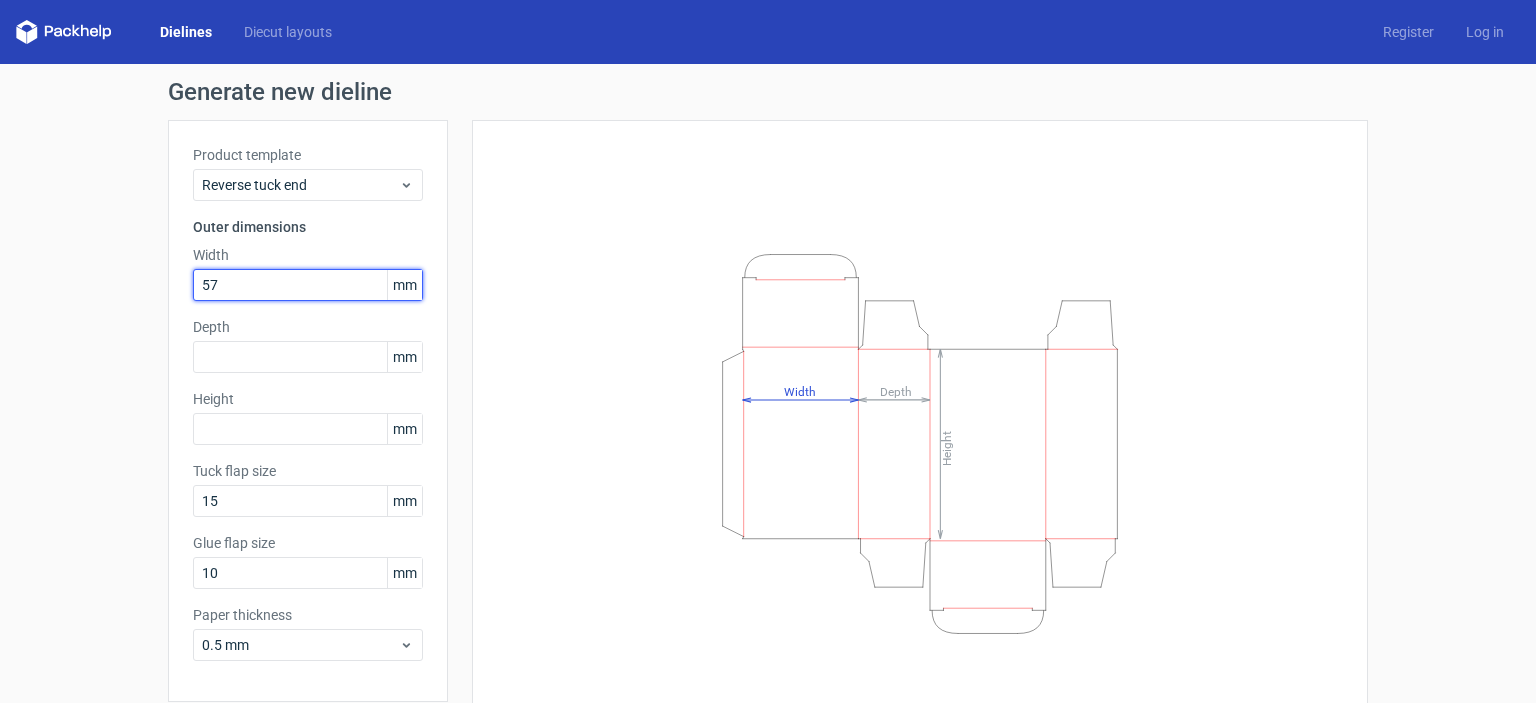 type on "57" 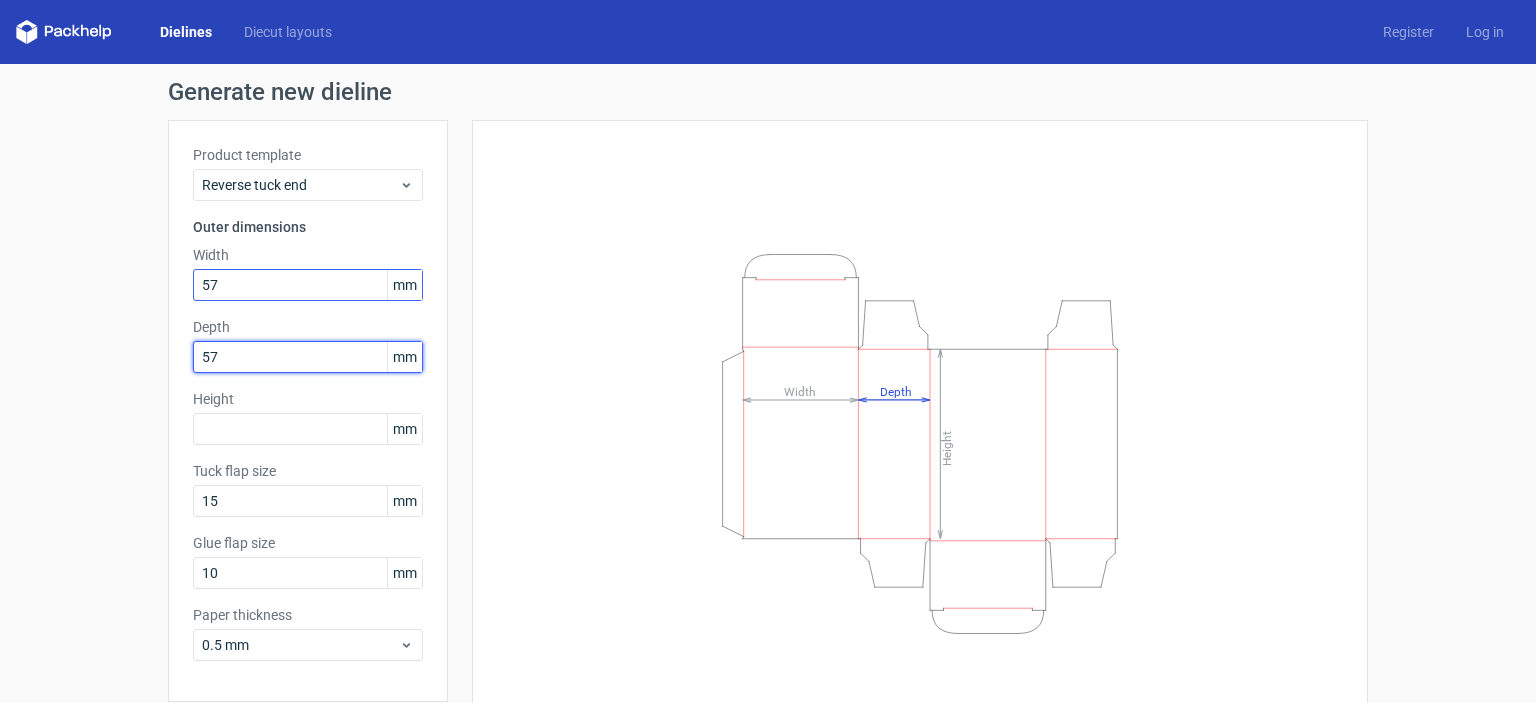 type on "57" 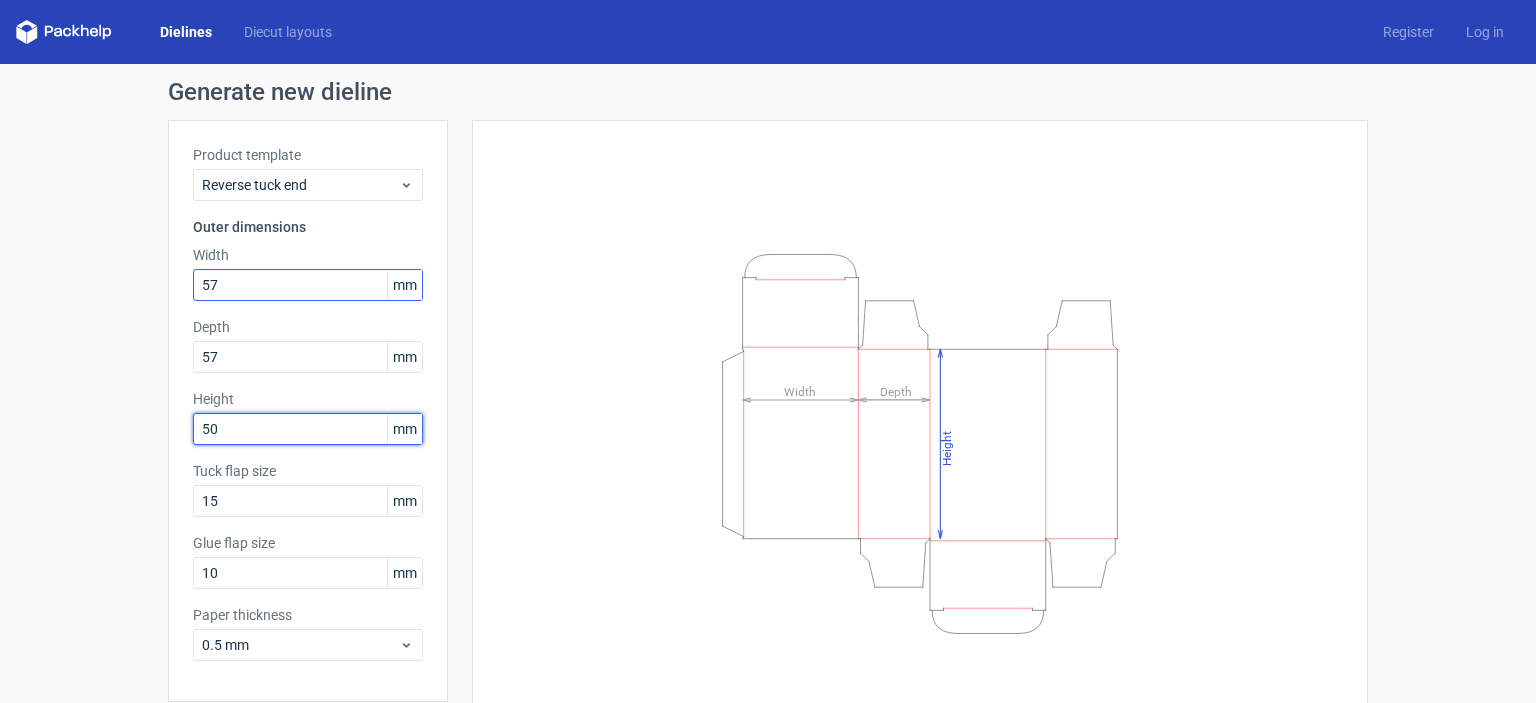 type on "50" 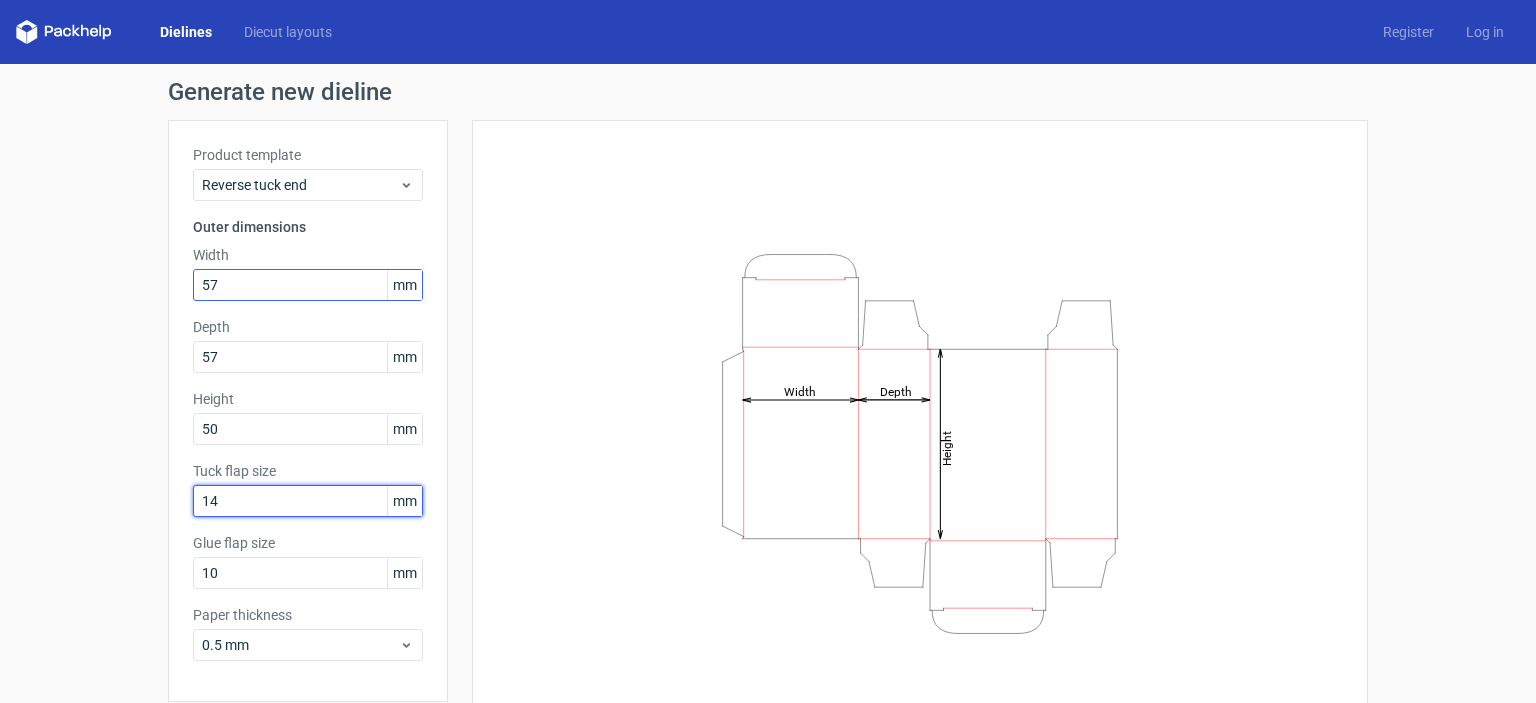 type on "14" 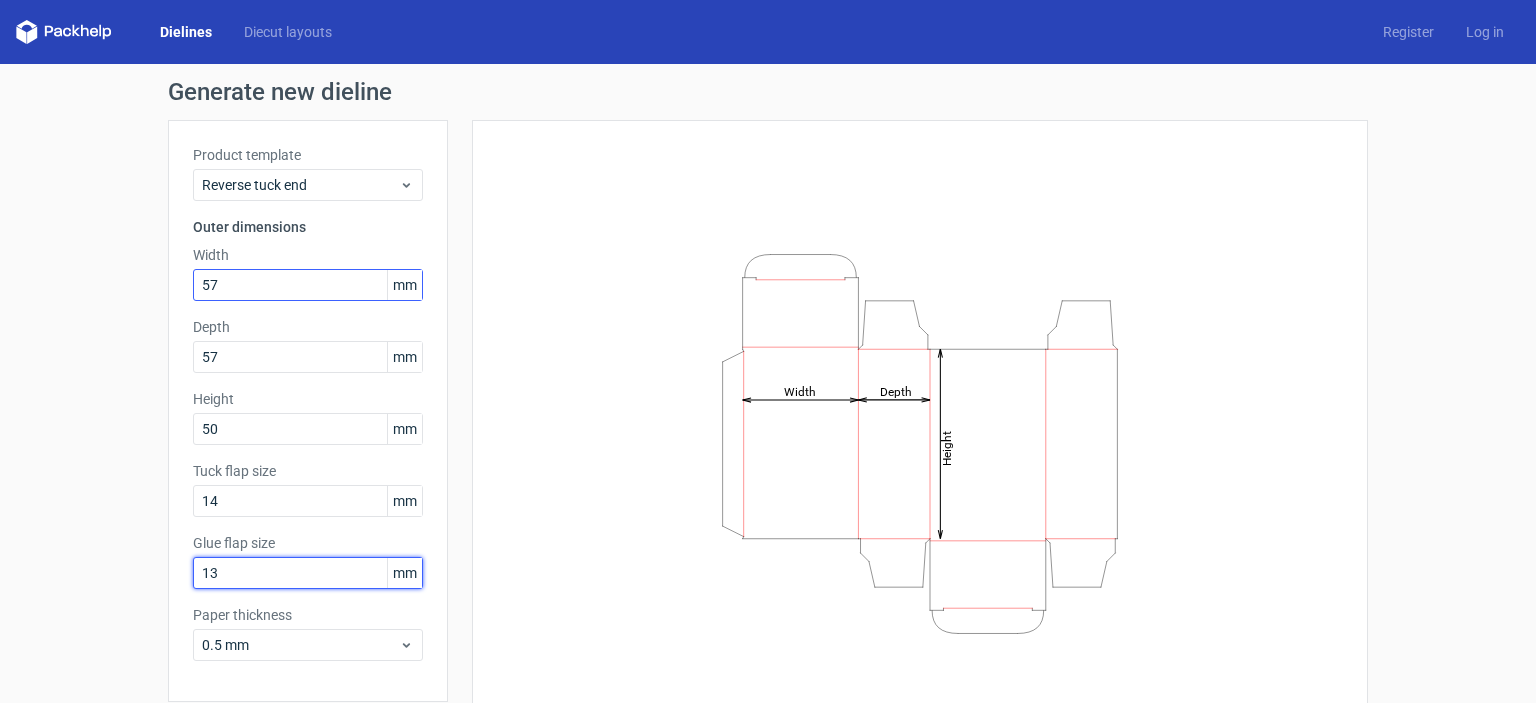 type on "13" 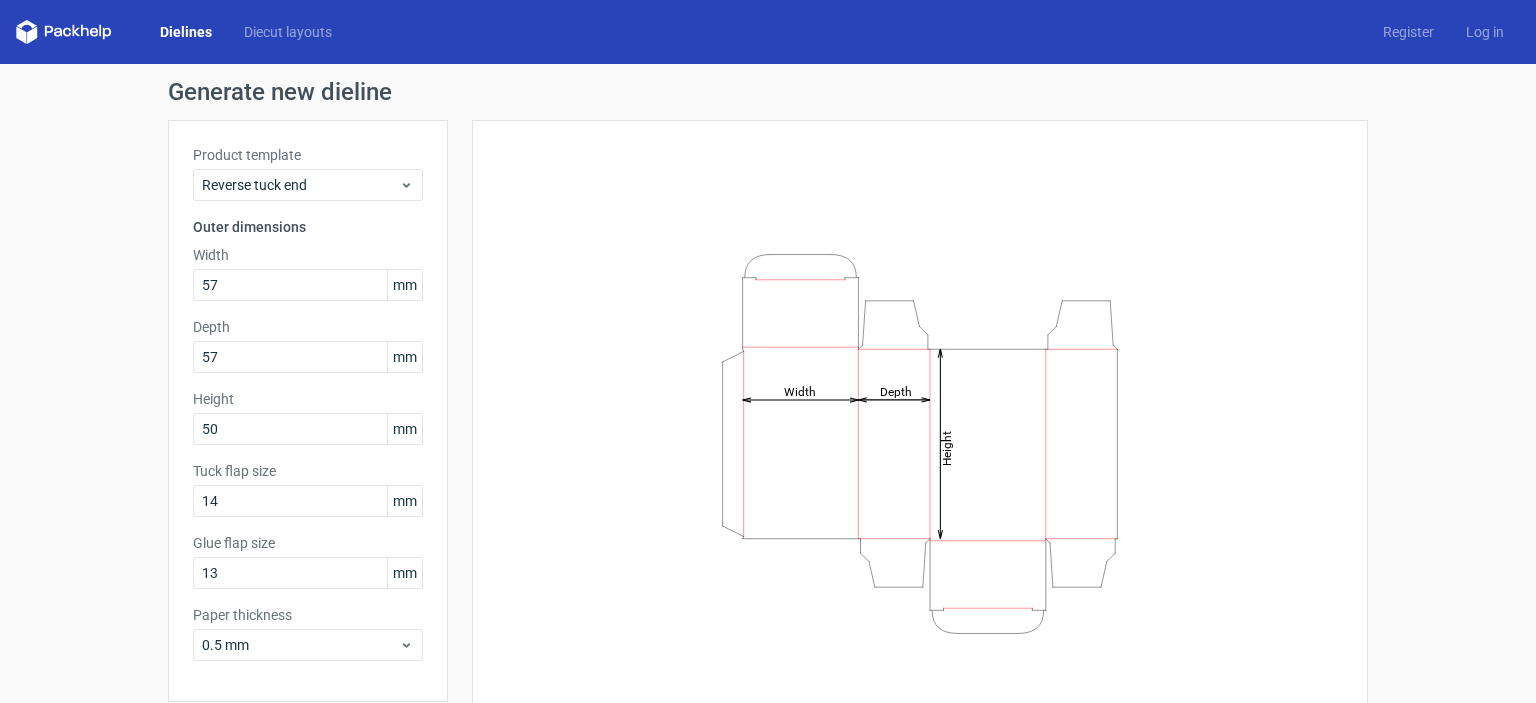 scroll, scrollTop: 79, scrollLeft: 0, axis: vertical 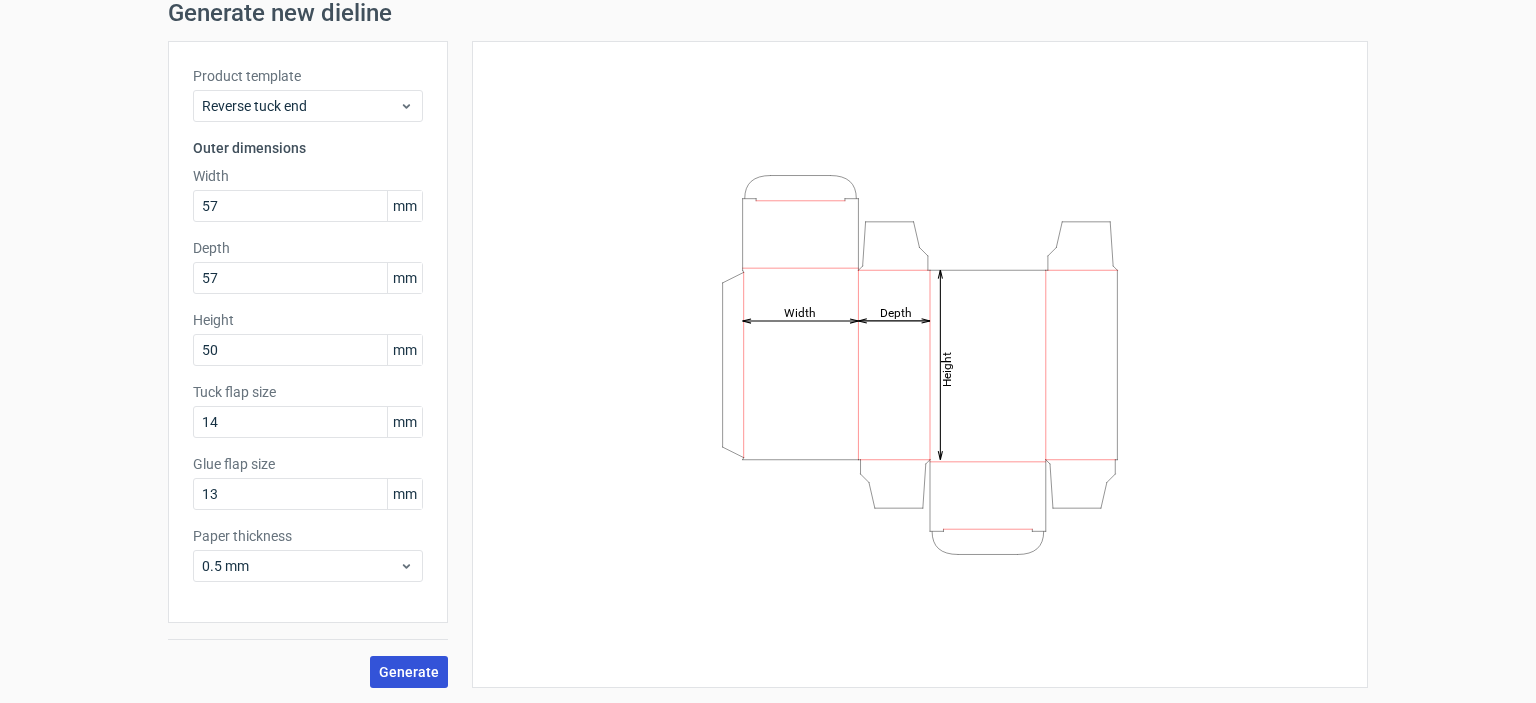 click on "Generate" at bounding box center (409, 672) 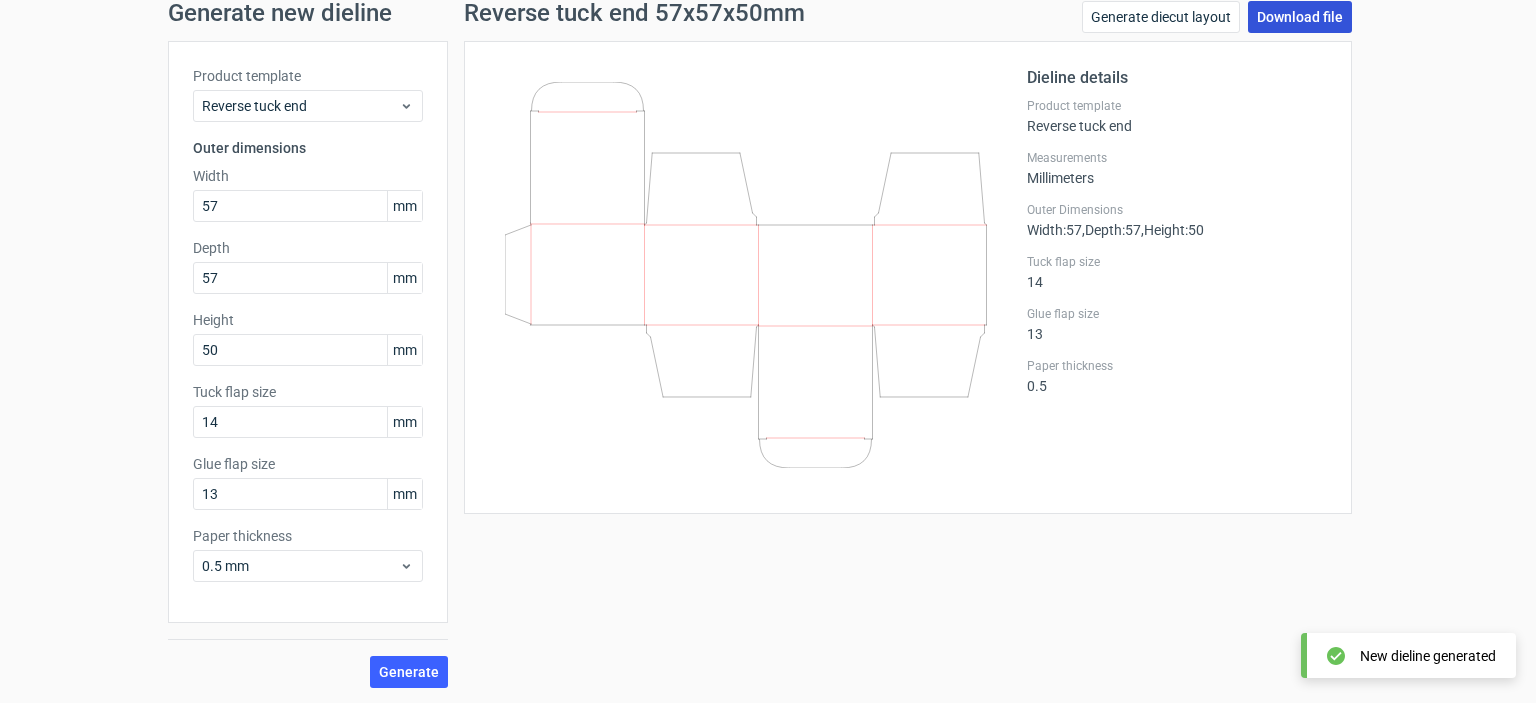 click on "Download file" at bounding box center [1300, 17] 